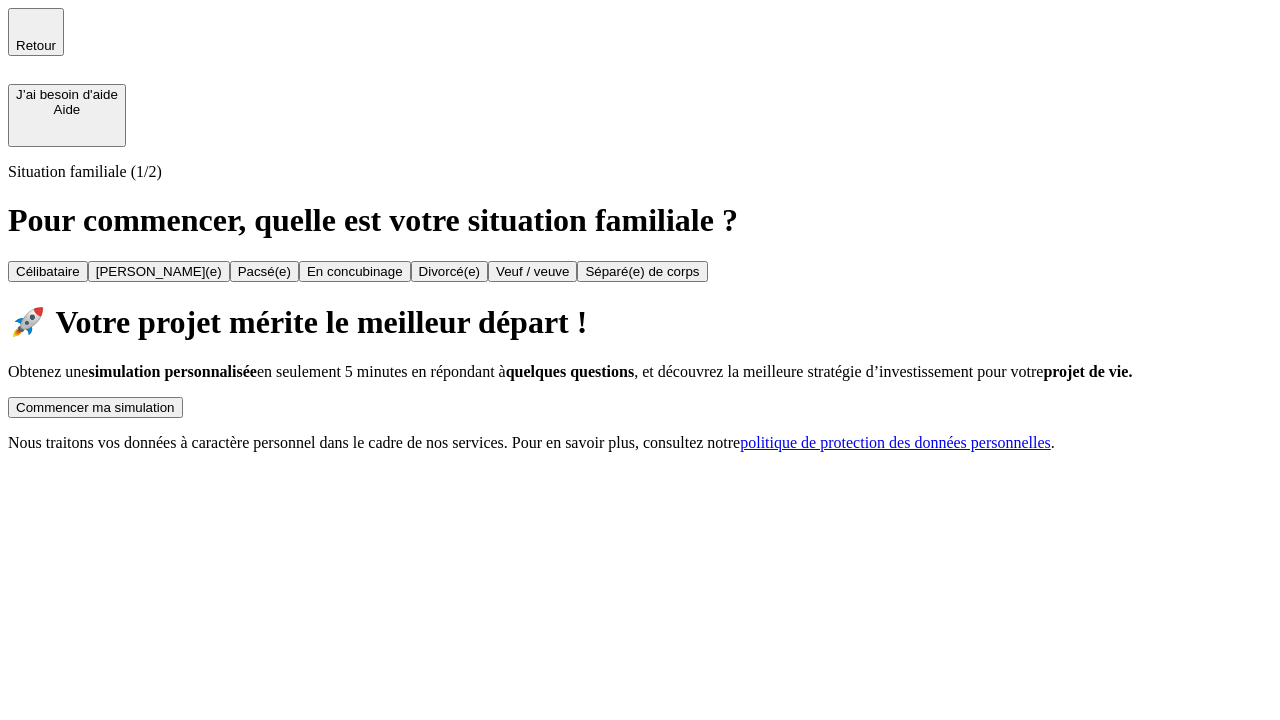 scroll, scrollTop: 0, scrollLeft: 0, axis: both 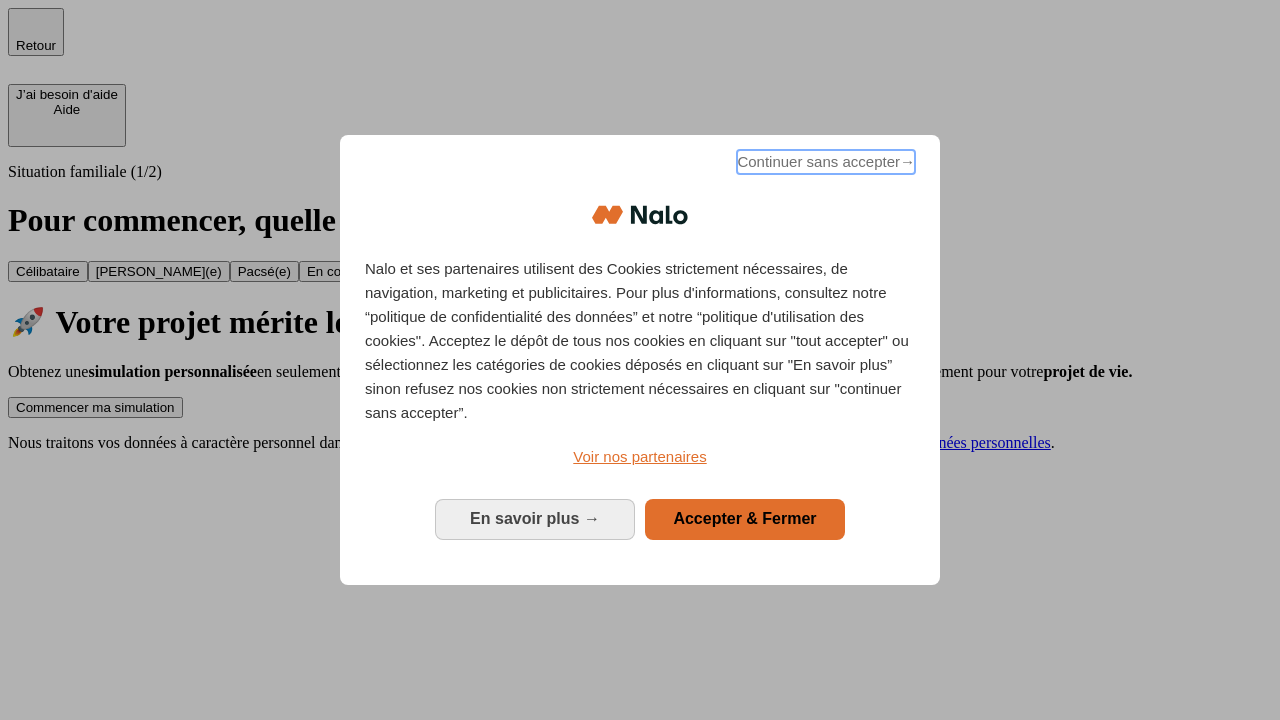 click on "Continuer sans accepter  →" at bounding box center [826, 162] 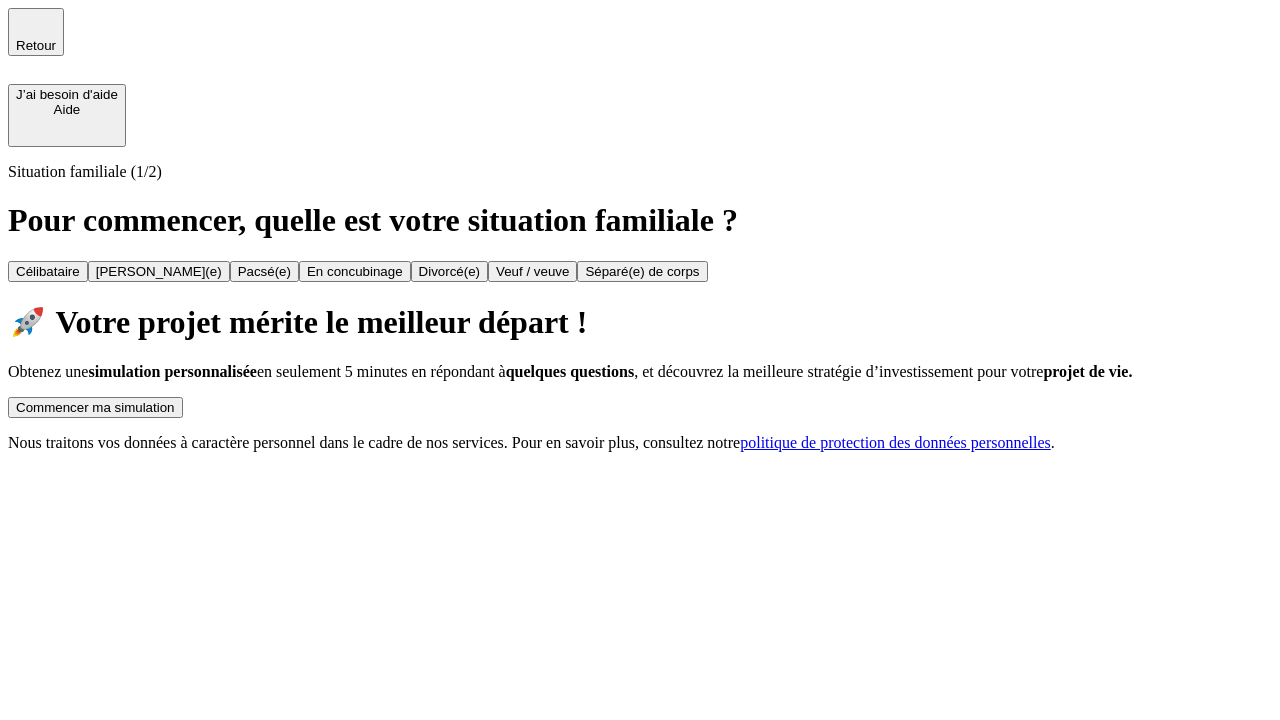 click on "Commencer ma simulation" at bounding box center (95, 407) 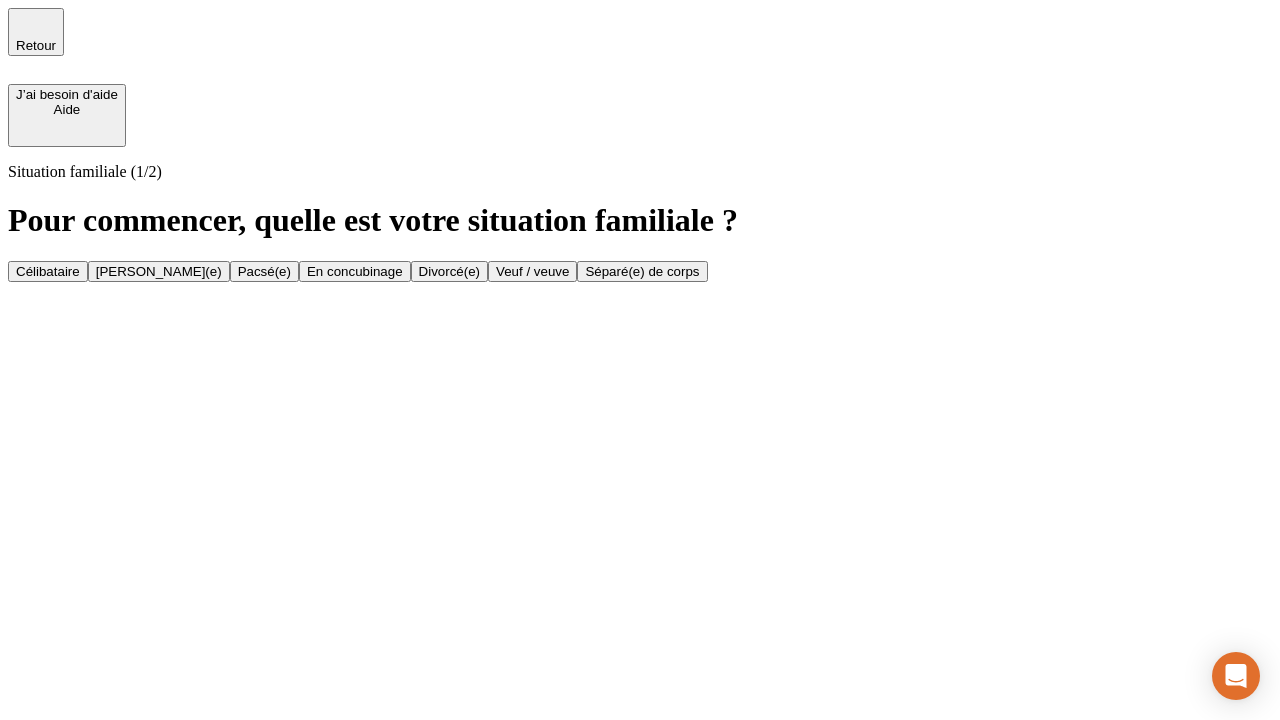click on "Veuf / veuve" at bounding box center (532, 271) 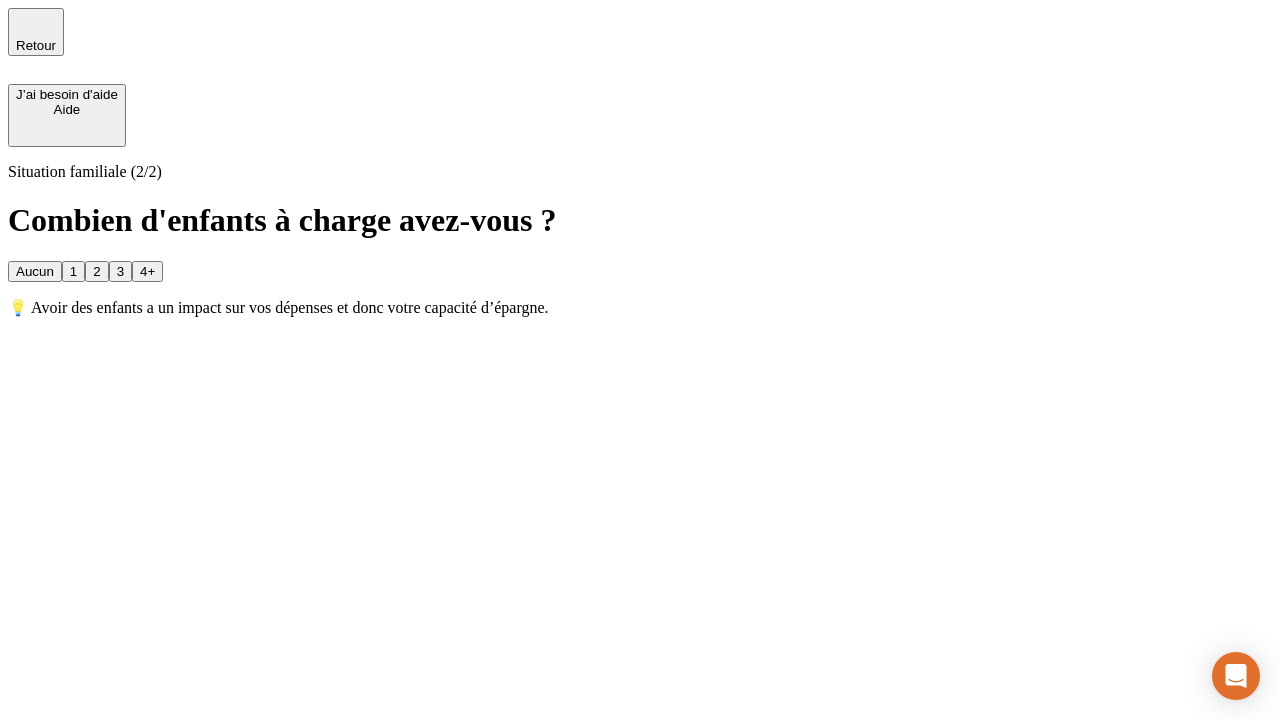 click on "1" at bounding box center (73, 271) 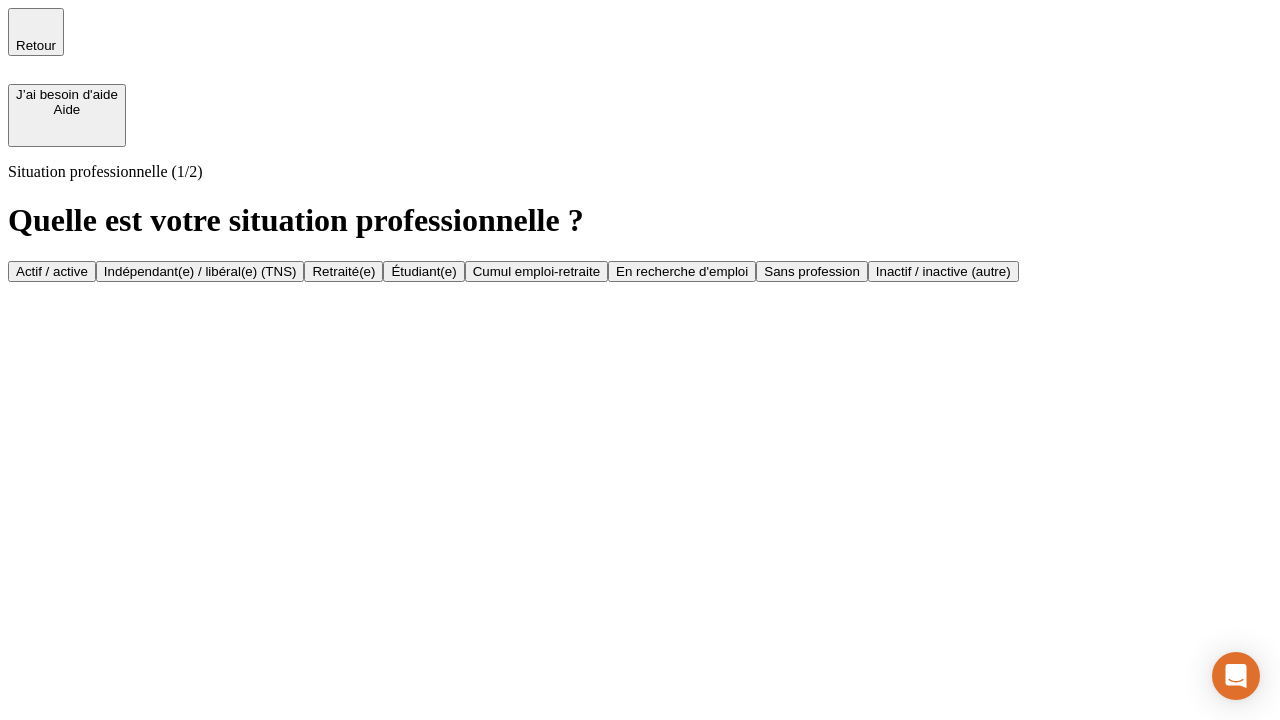click on "Retraité(e)" at bounding box center [343, 271] 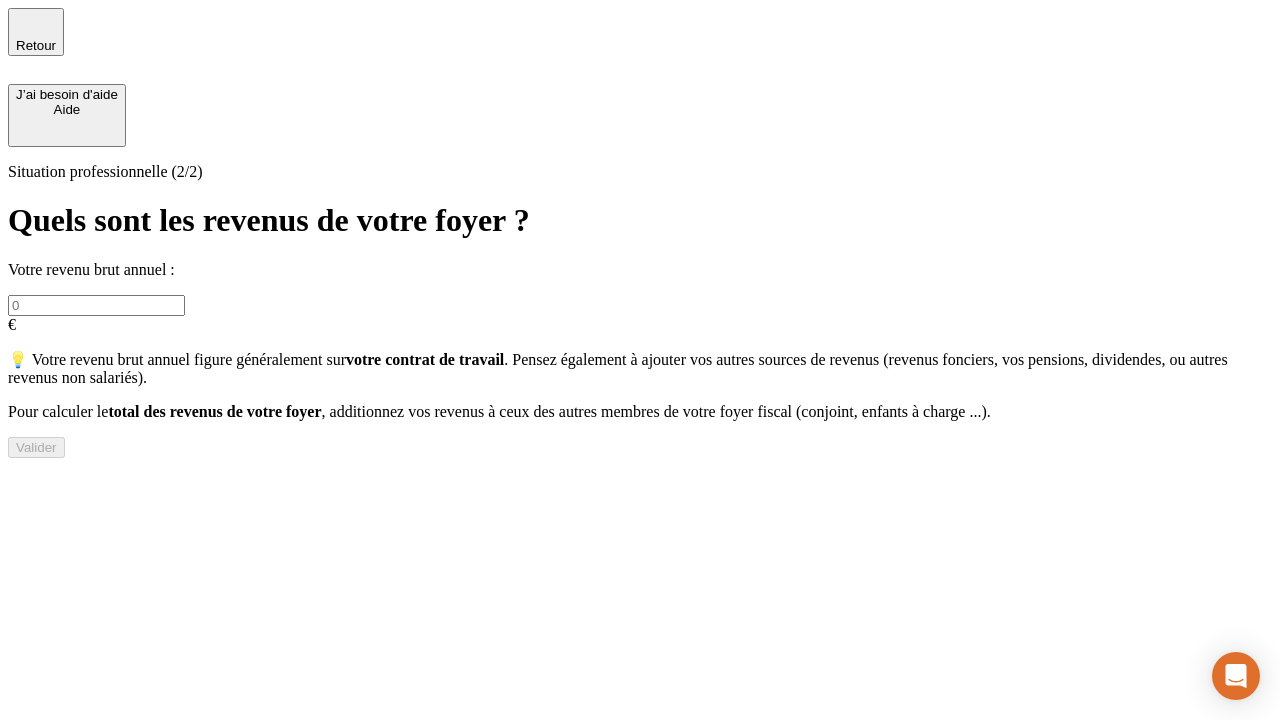 click at bounding box center (96, 305) 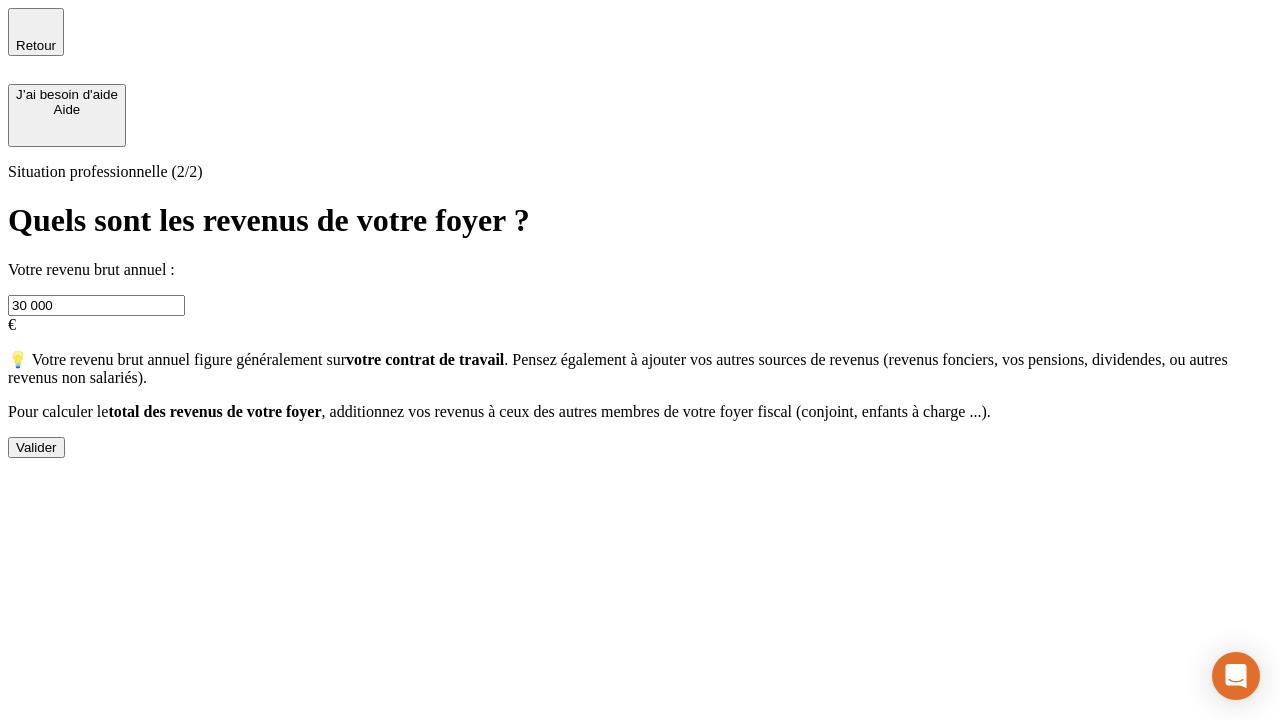 type on "30 000" 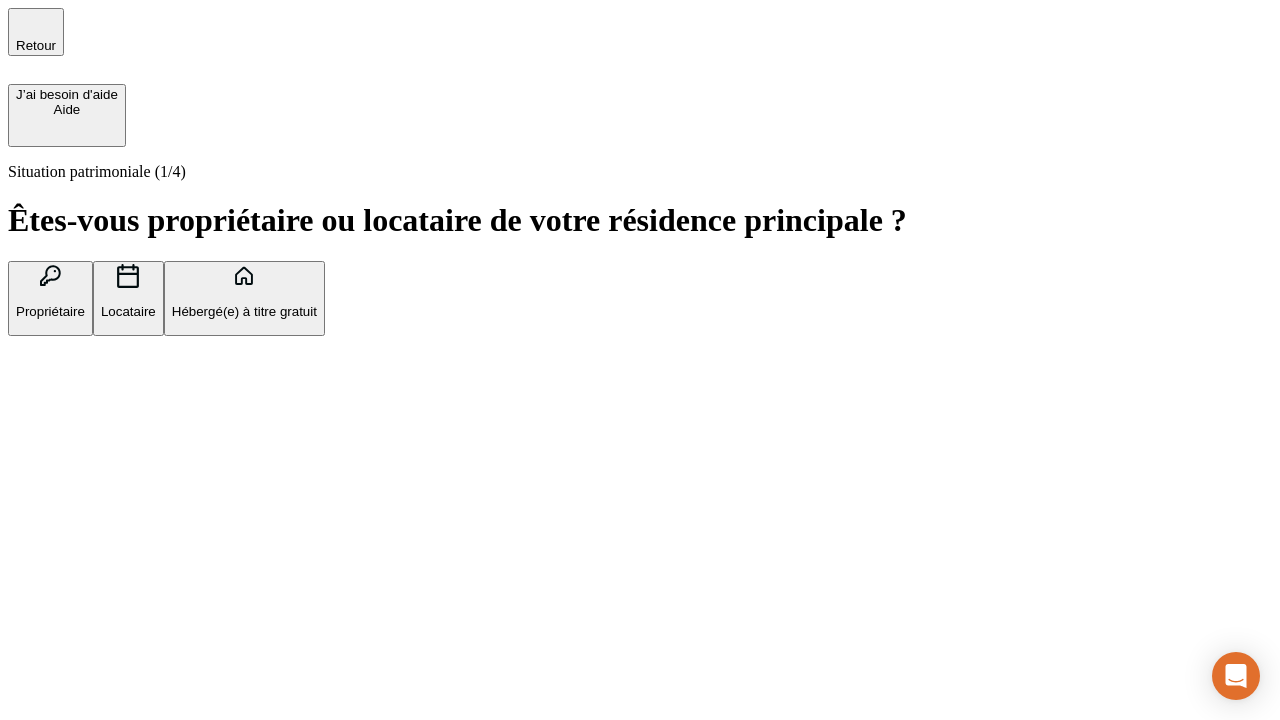 click on "Locataire" at bounding box center [128, 311] 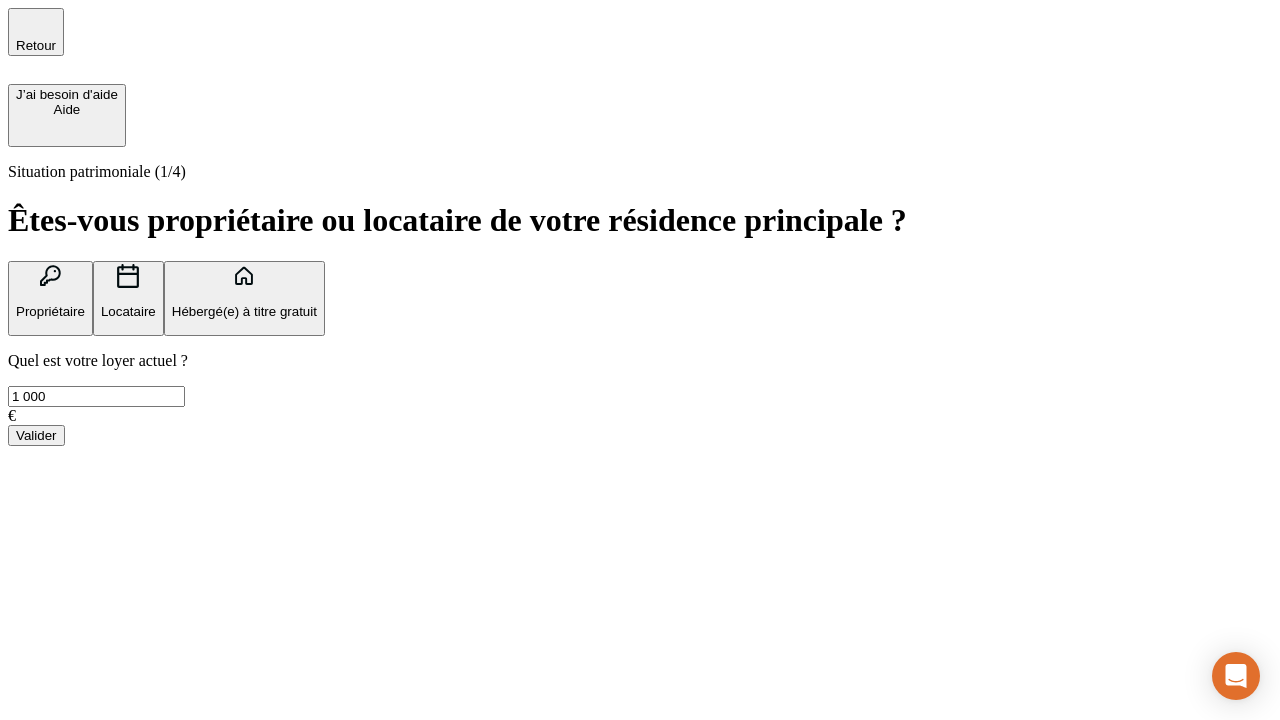 type on "1 000" 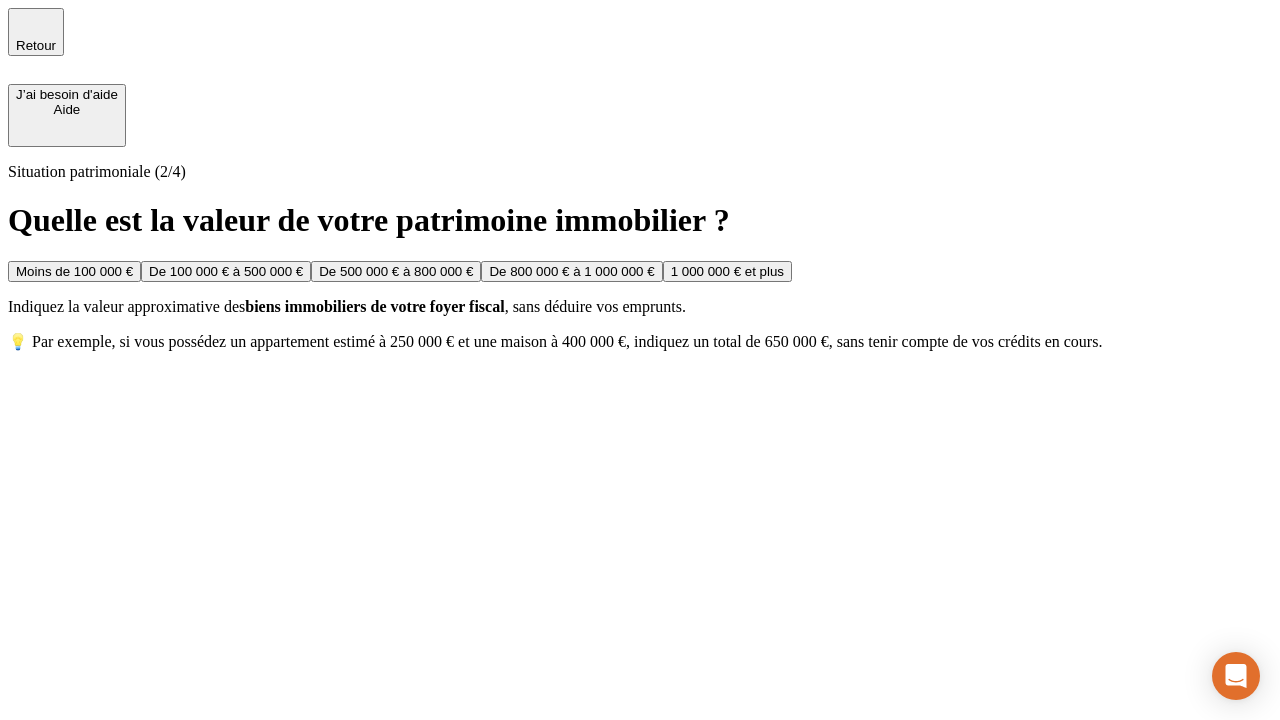 click on "Moins de 100 000 €" at bounding box center (74, 271) 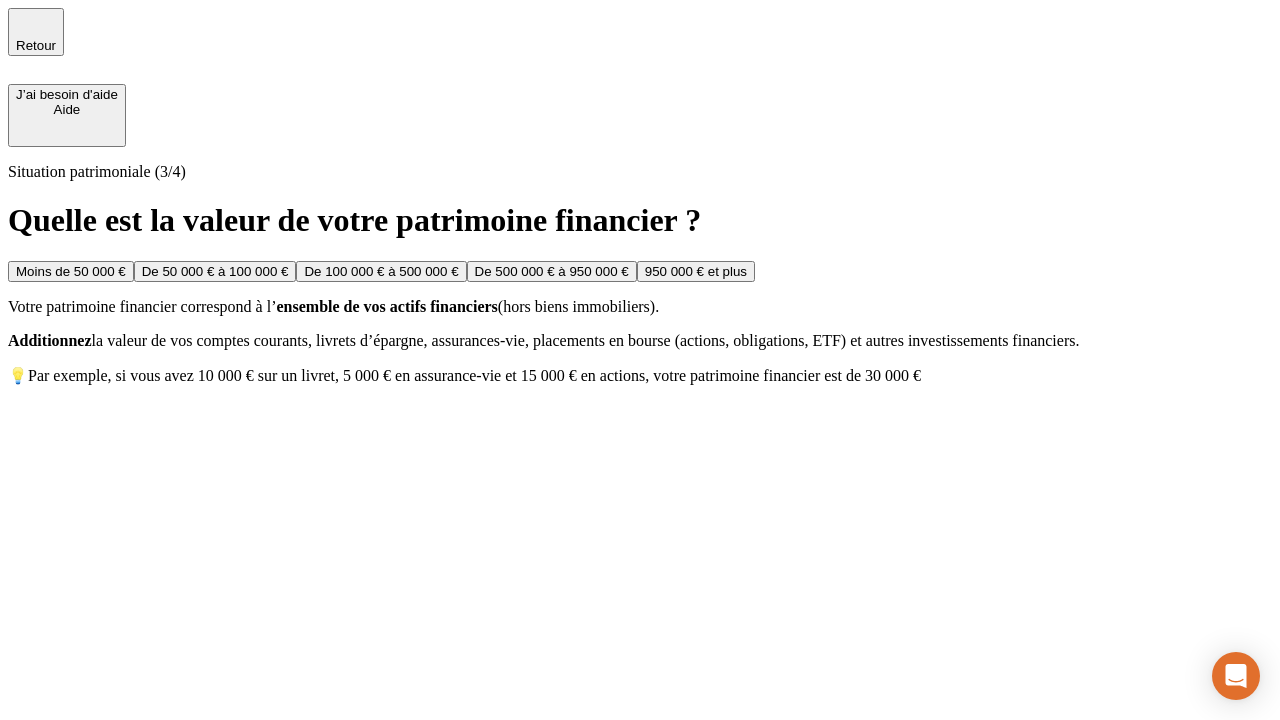 click on "Moins de 50 000 €" at bounding box center (71, 271) 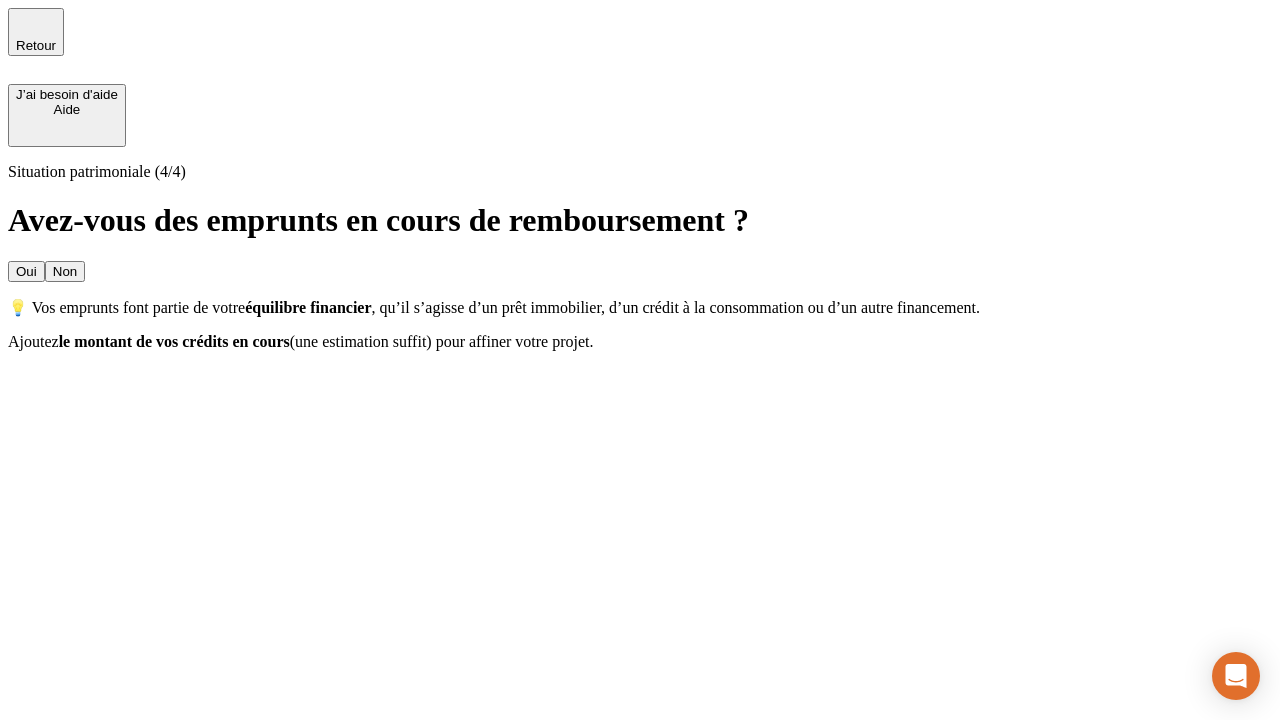 click on "Non" at bounding box center (65, 271) 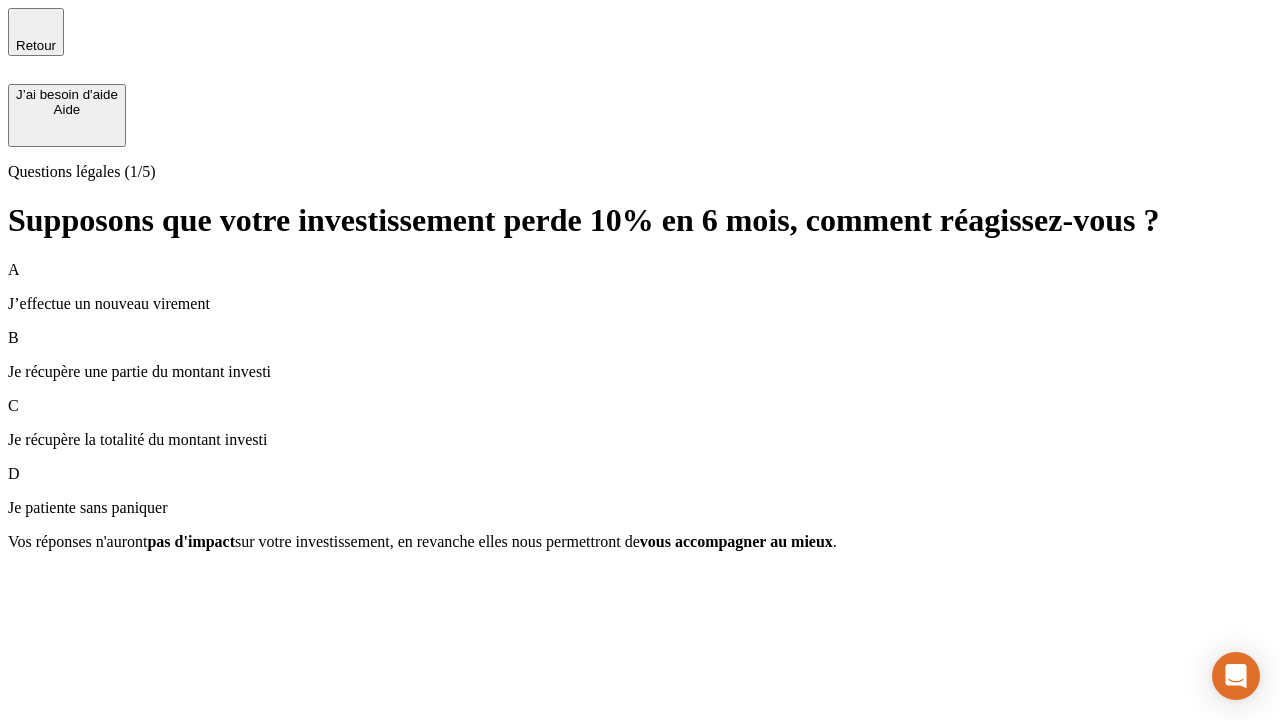 click on "Je récupère une partie du montant investi" at bounding box center [640, 372] 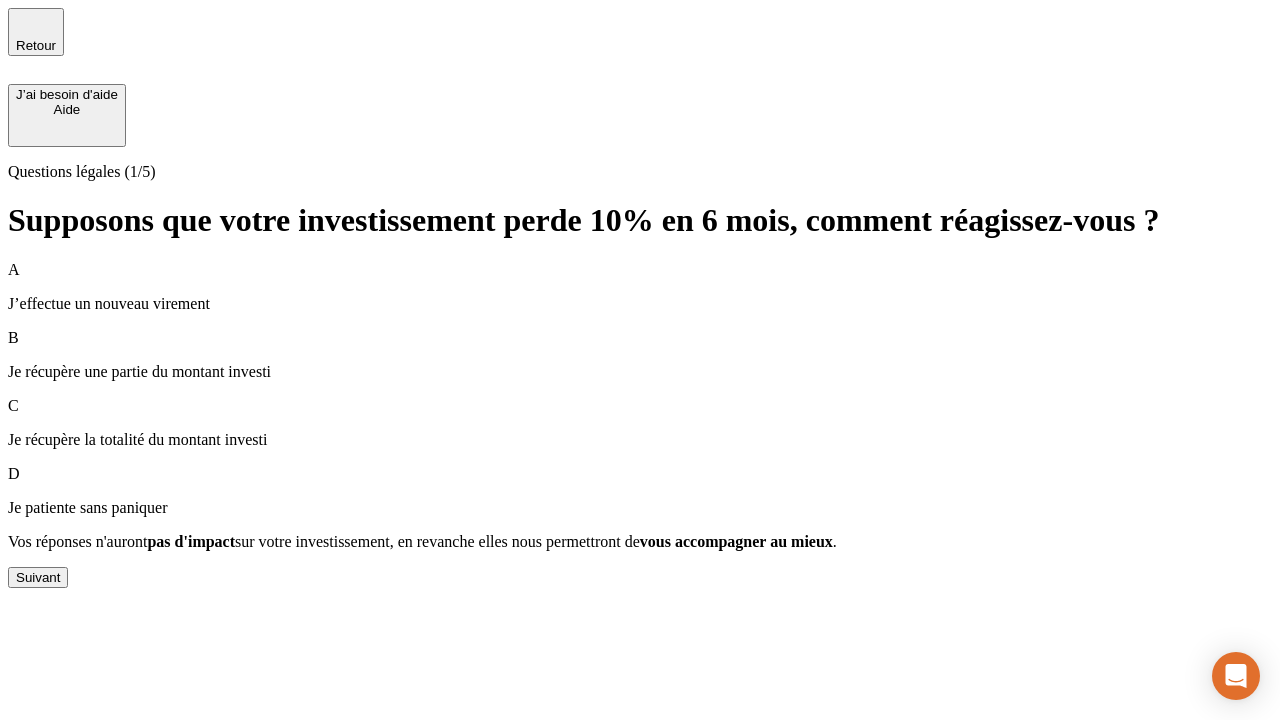 click on "Suivant" at bounding box center [38, 577] 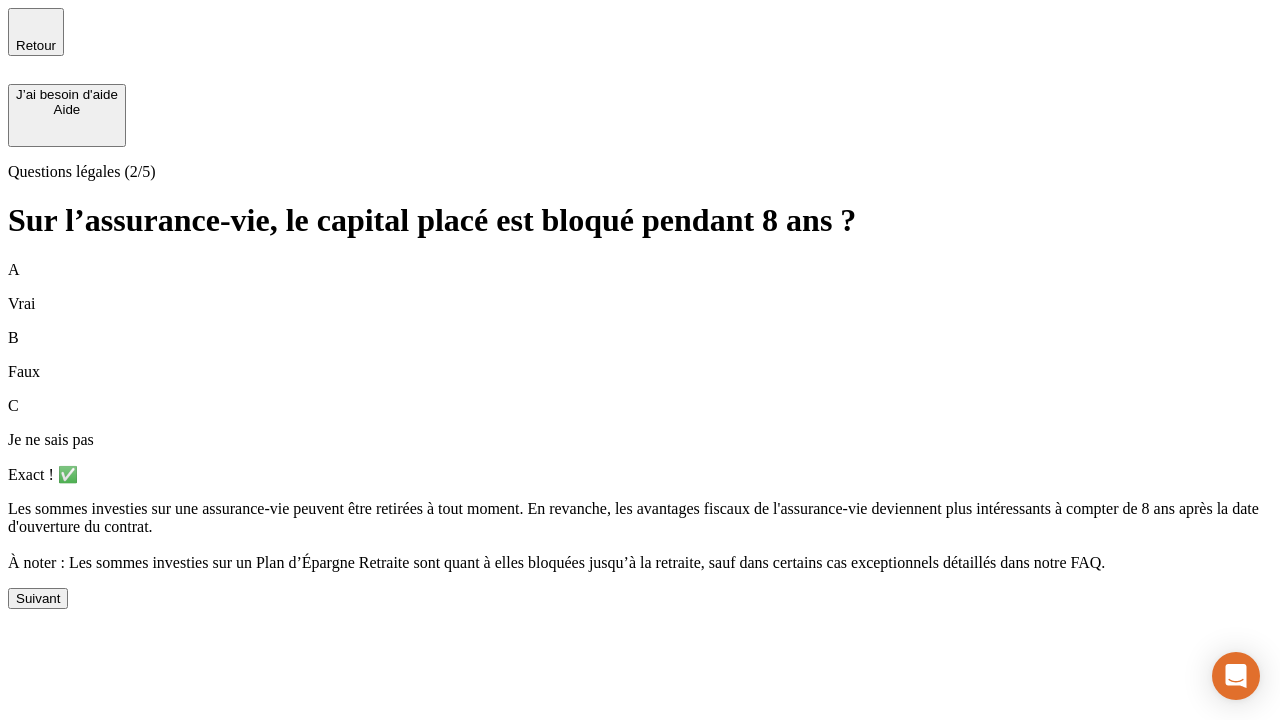 click on "Suivant" at bounding box center [38, 598] 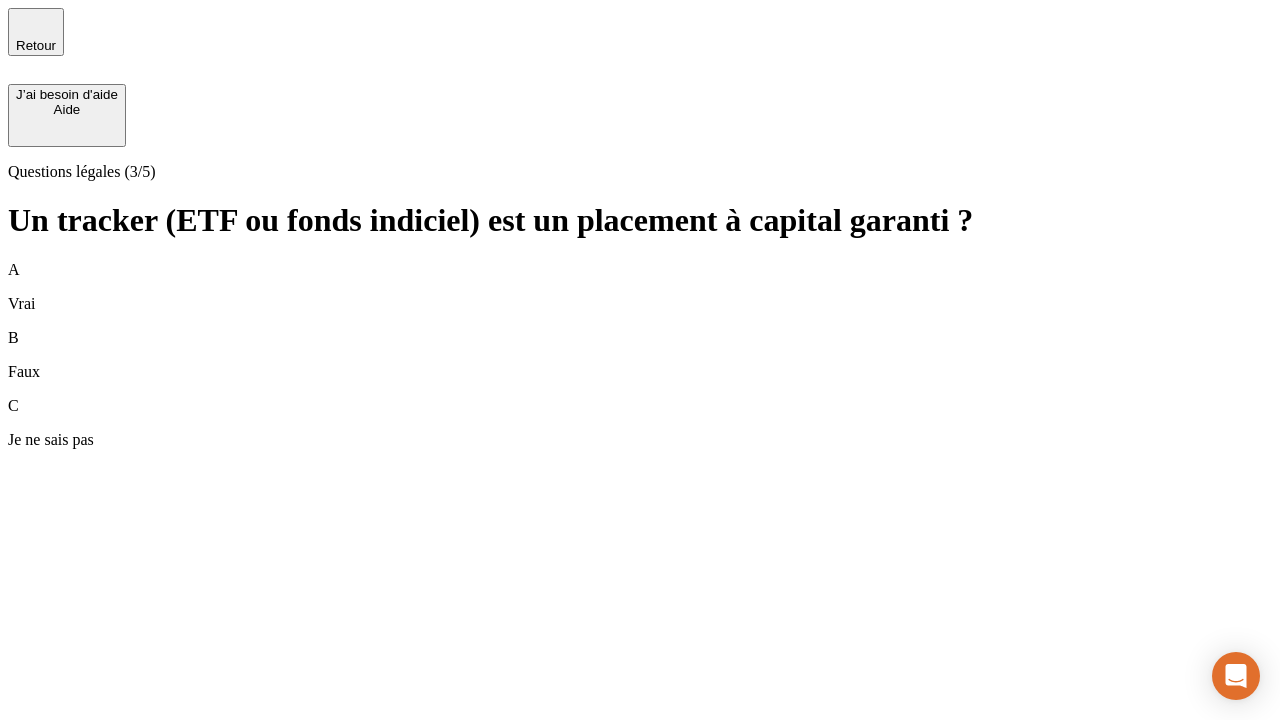click on "B Faux" at bounding box center [640, 355] 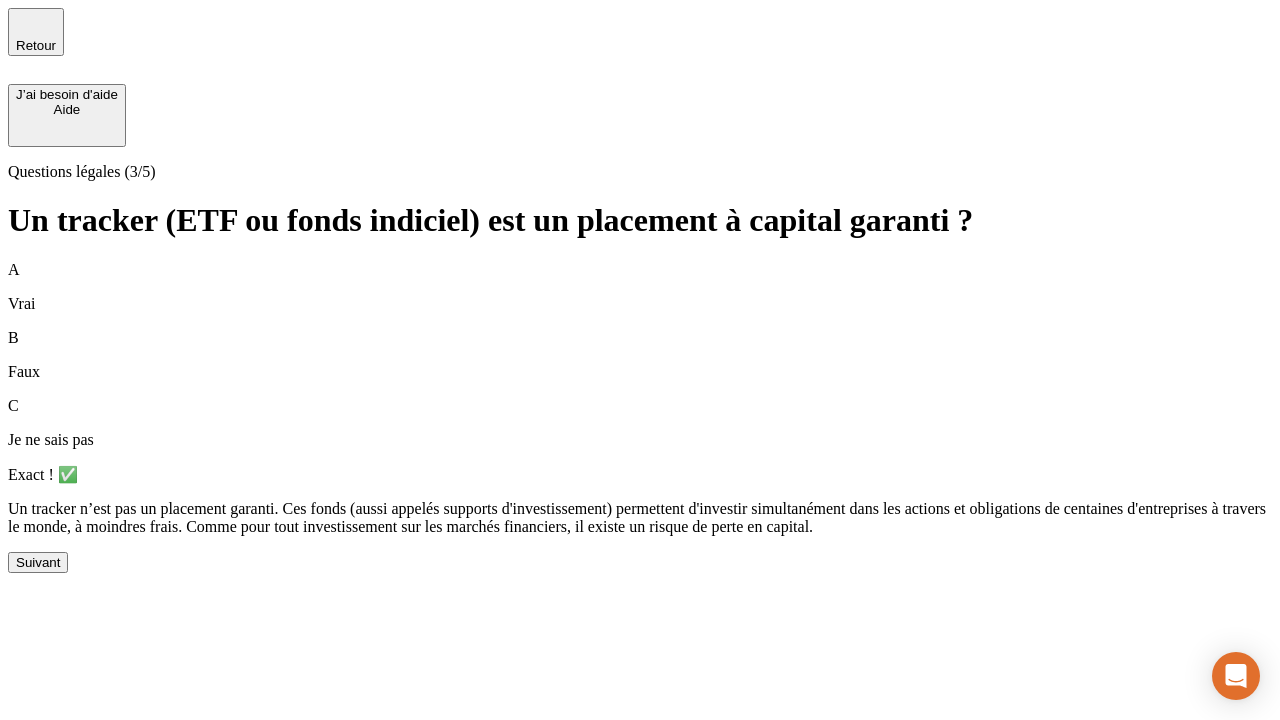 click on "Suivant" at bounding box center [38, 562] 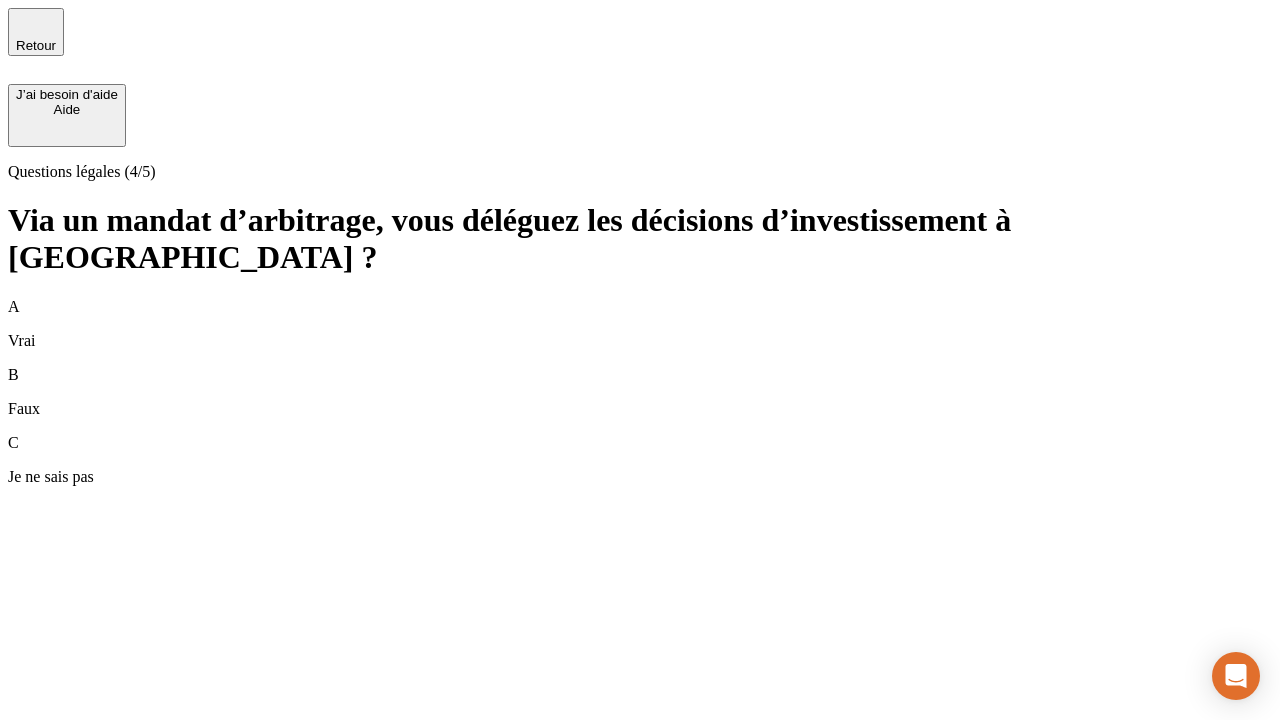 click on "A Vrai" at bounding box center (640, 324) 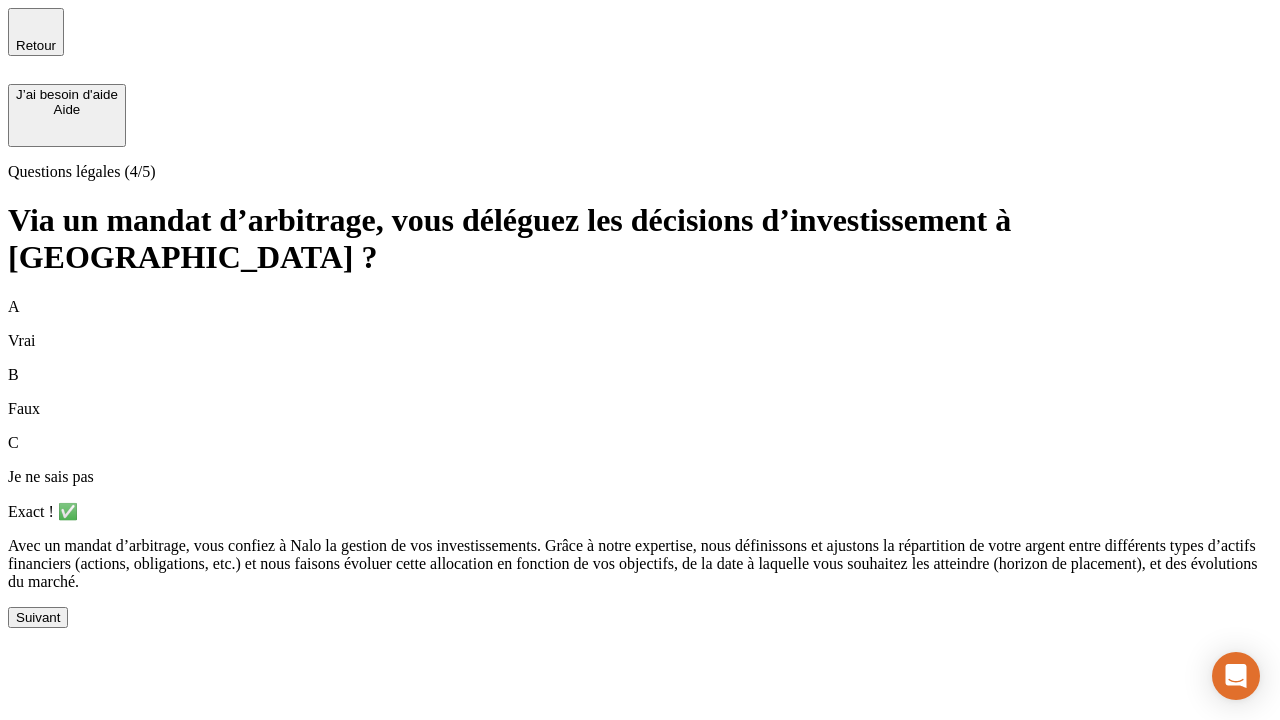click on "Suivant" at bounding box center (38, 617) 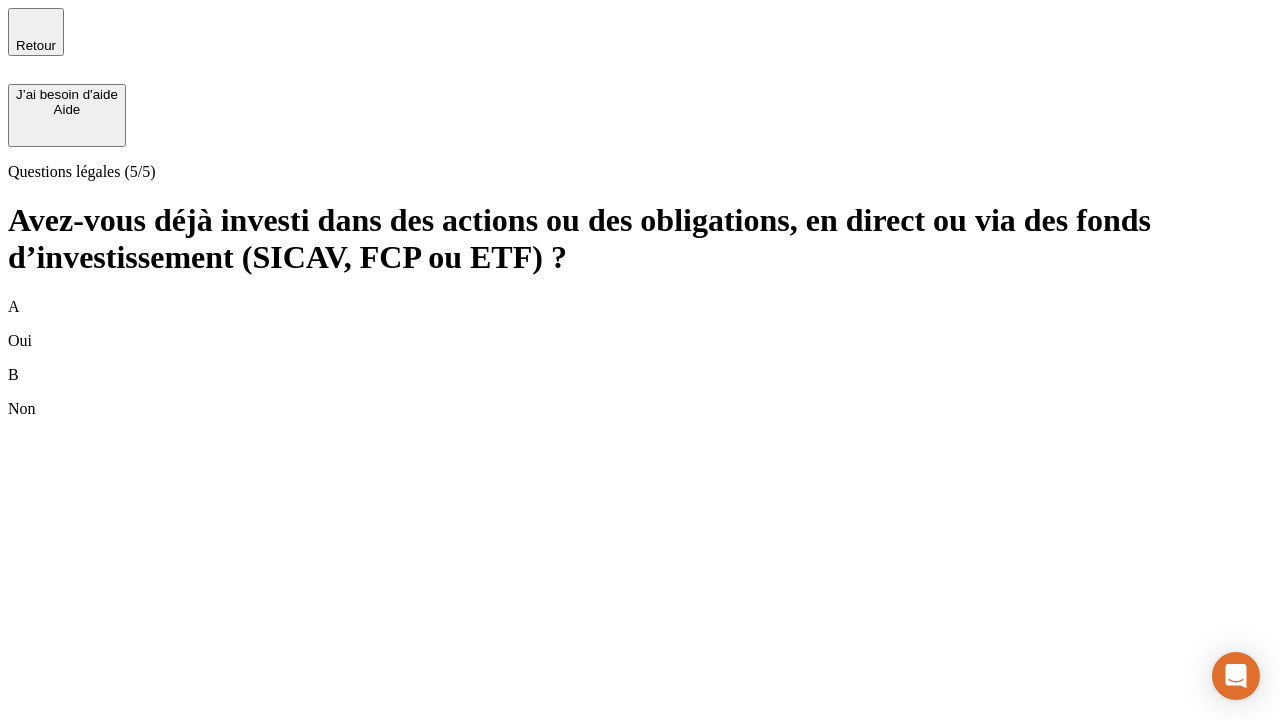 click on "A Oui" at bounding box center [640, 324] 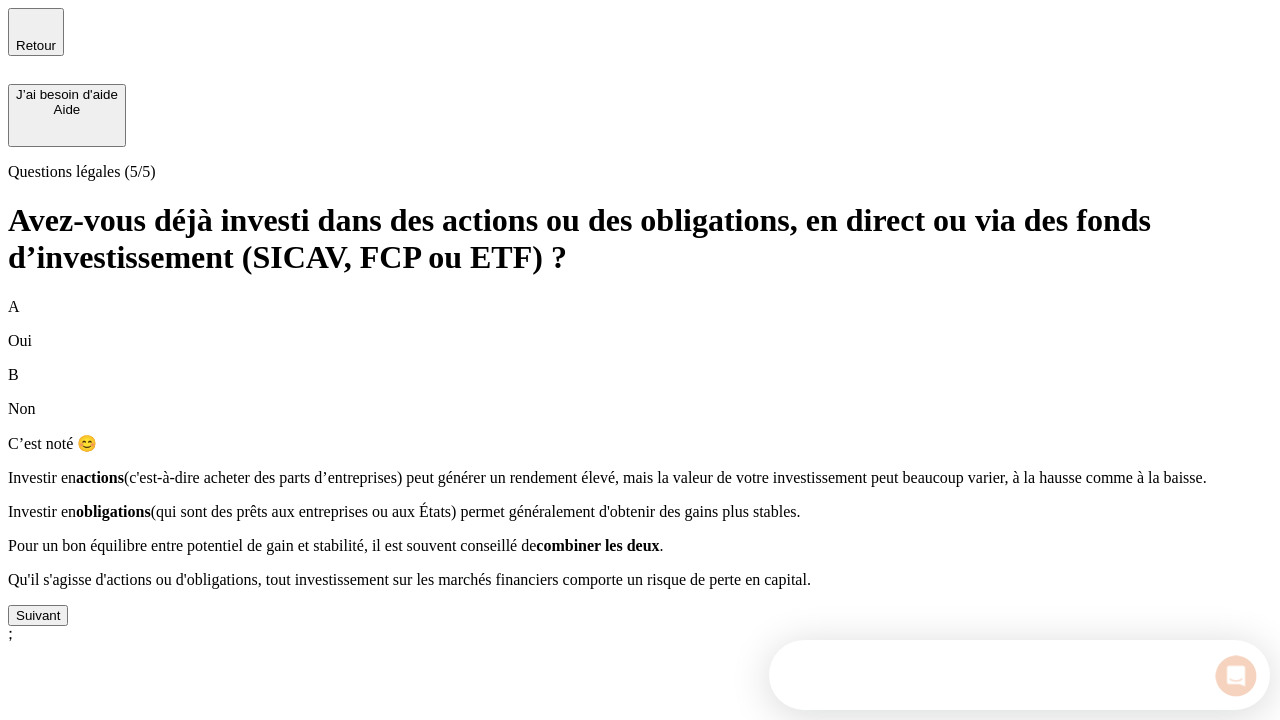 scroll, scrollTop: 0, scrollLeft: 0, axis: both 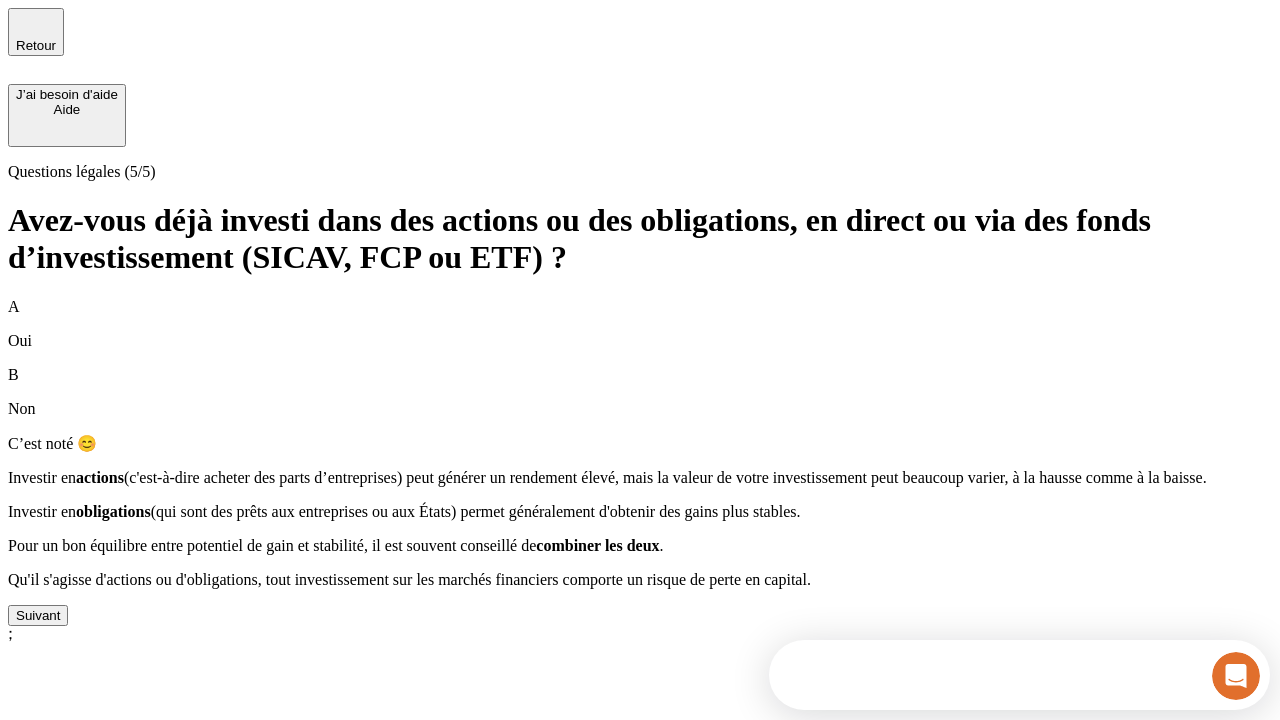 click on "Suivant" at bounding box center (38, 615) 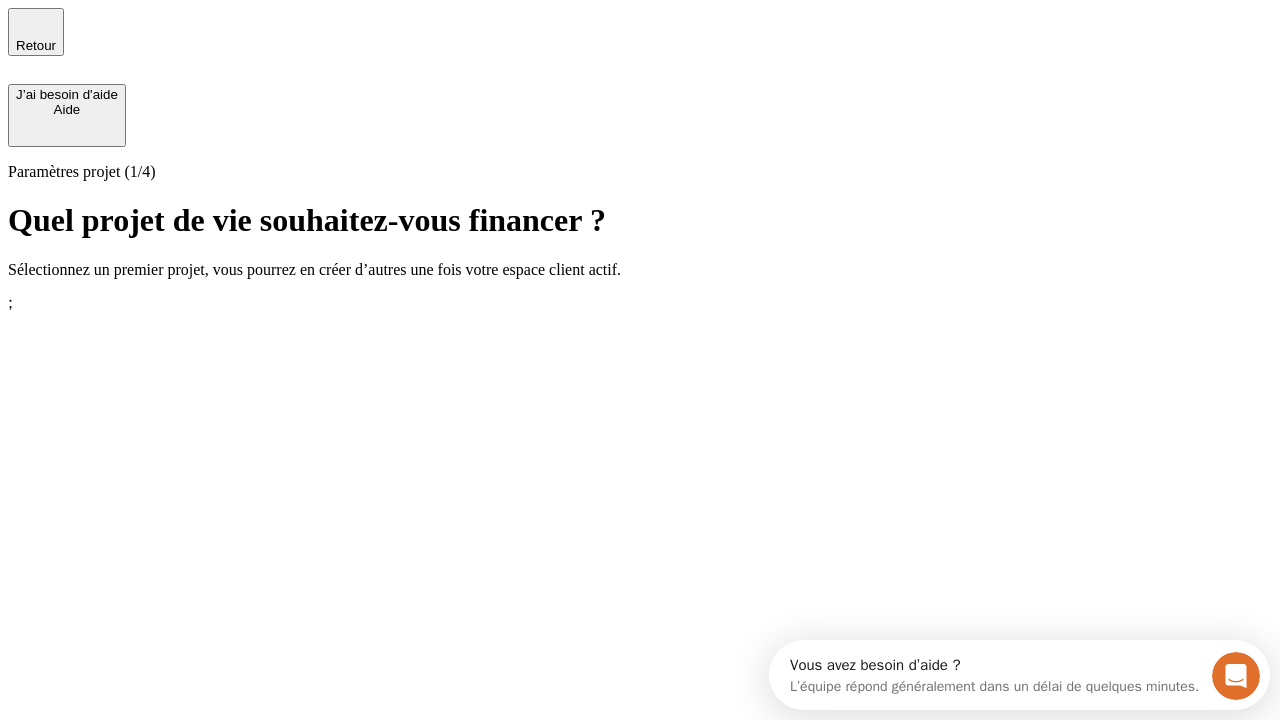 scroll, scrollTop: 0, scrollLeft: 0, axis: both 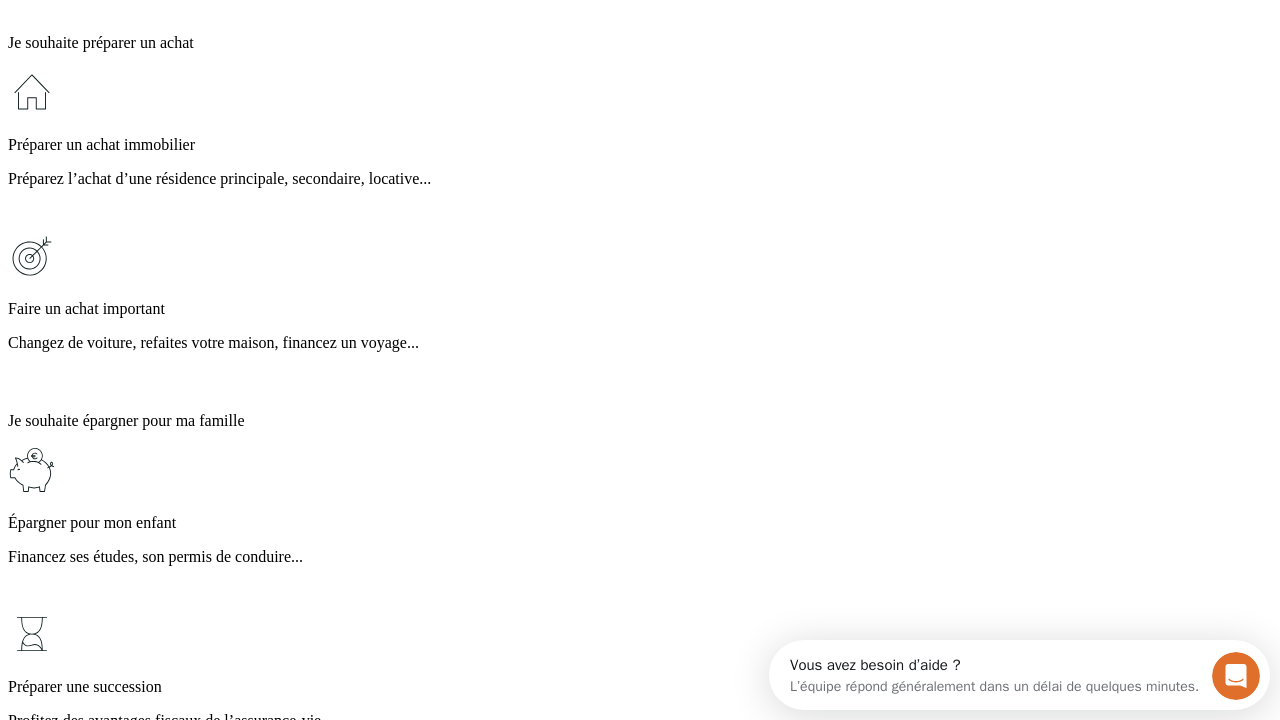 click on "Profitez des avantages fiscaux de l’assurance-vie" at bounding box center [640, 721] 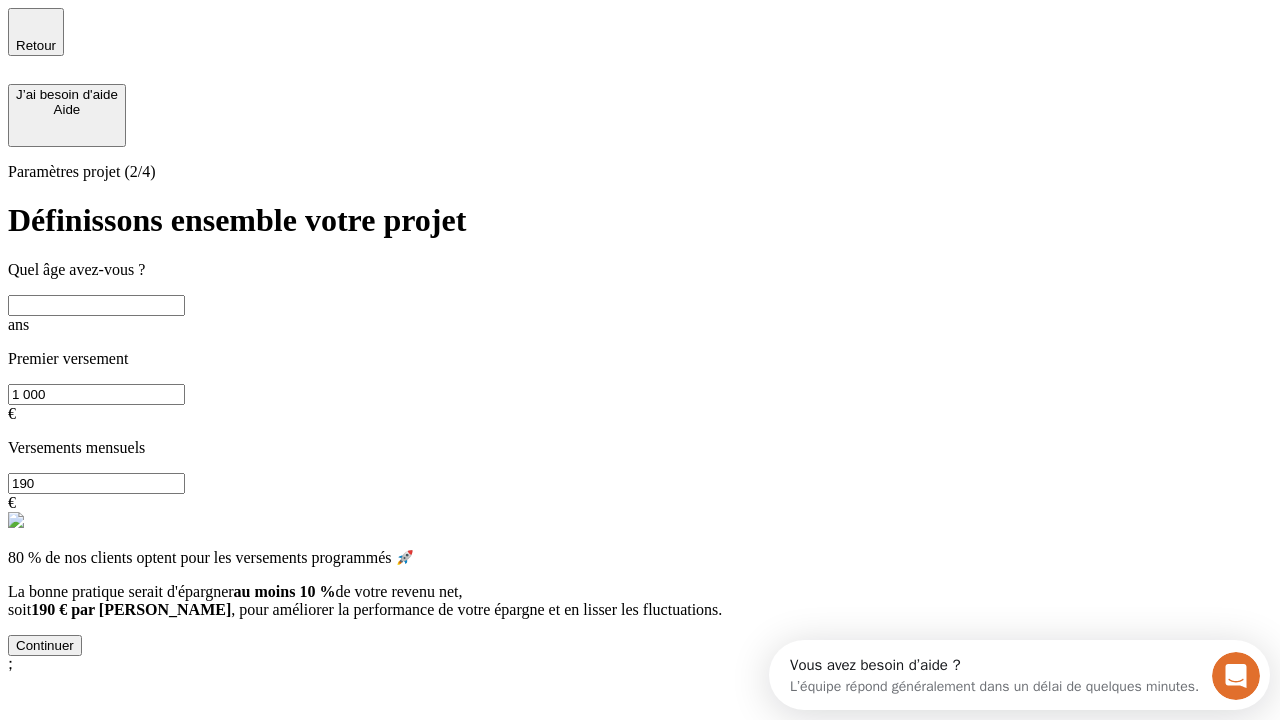 scroll, scrollTop: 18, scrollLeft: 0, axis: vertical 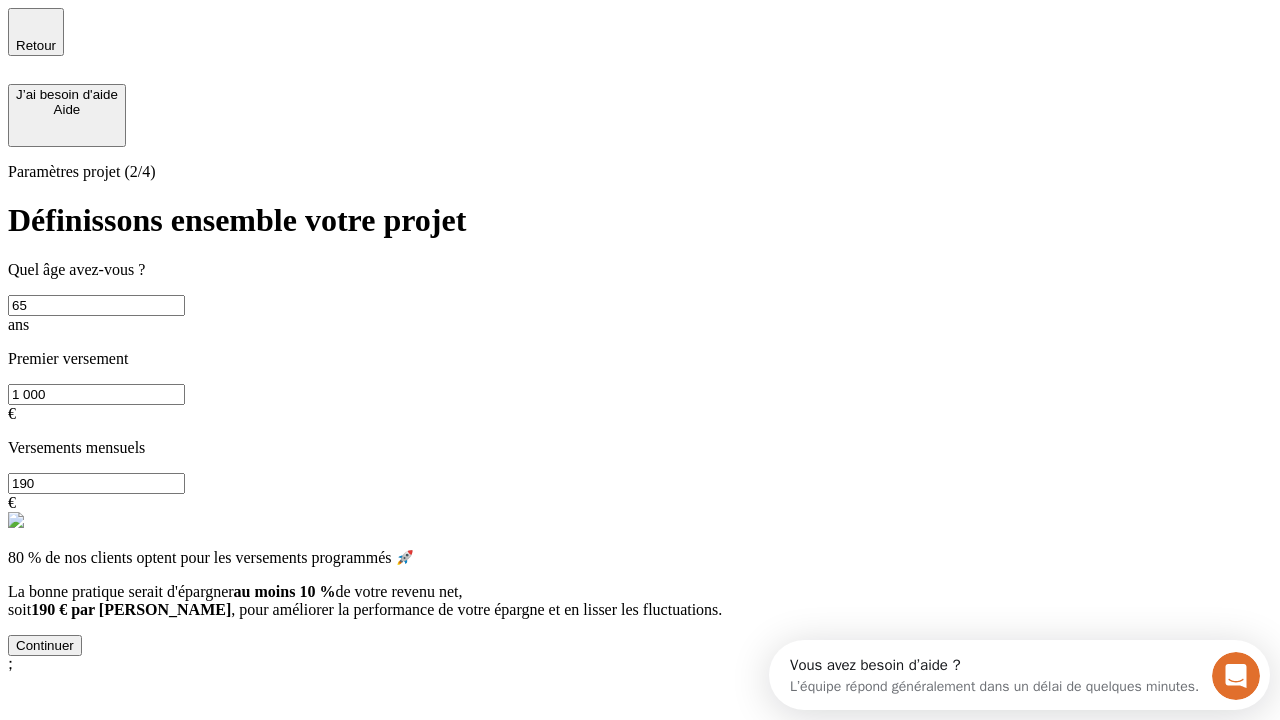 type on "65" 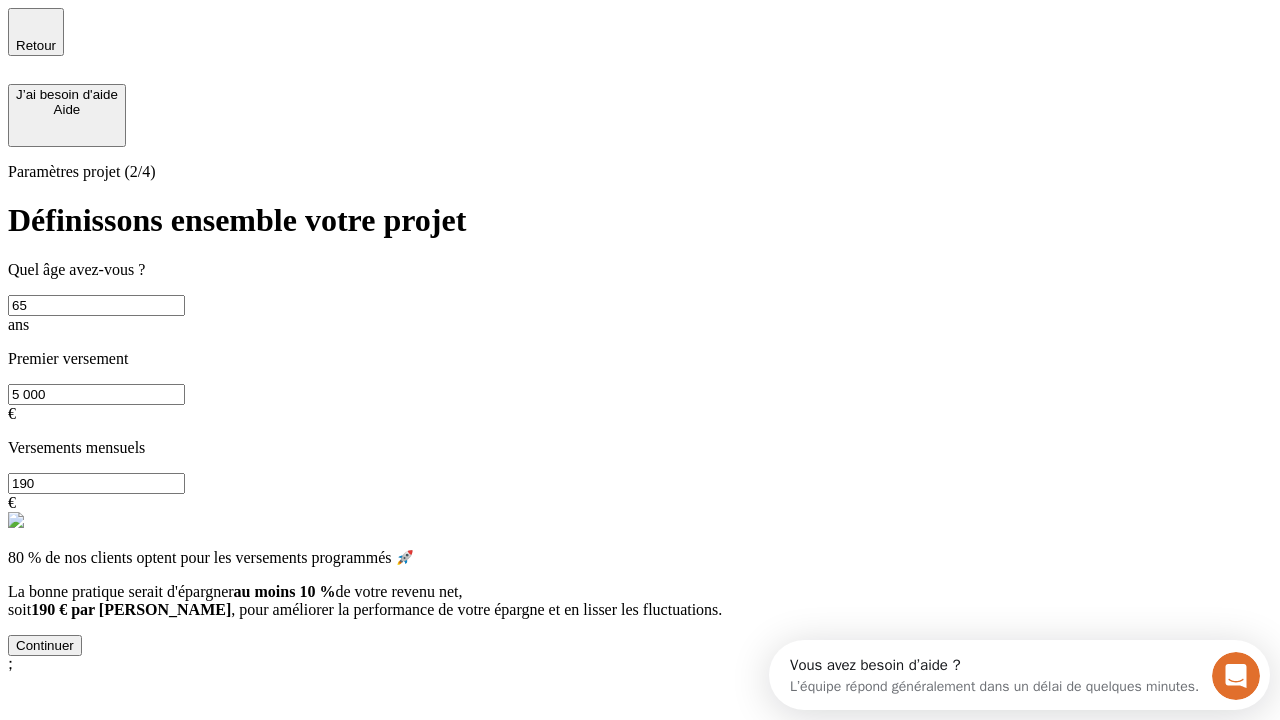type on "5 000" 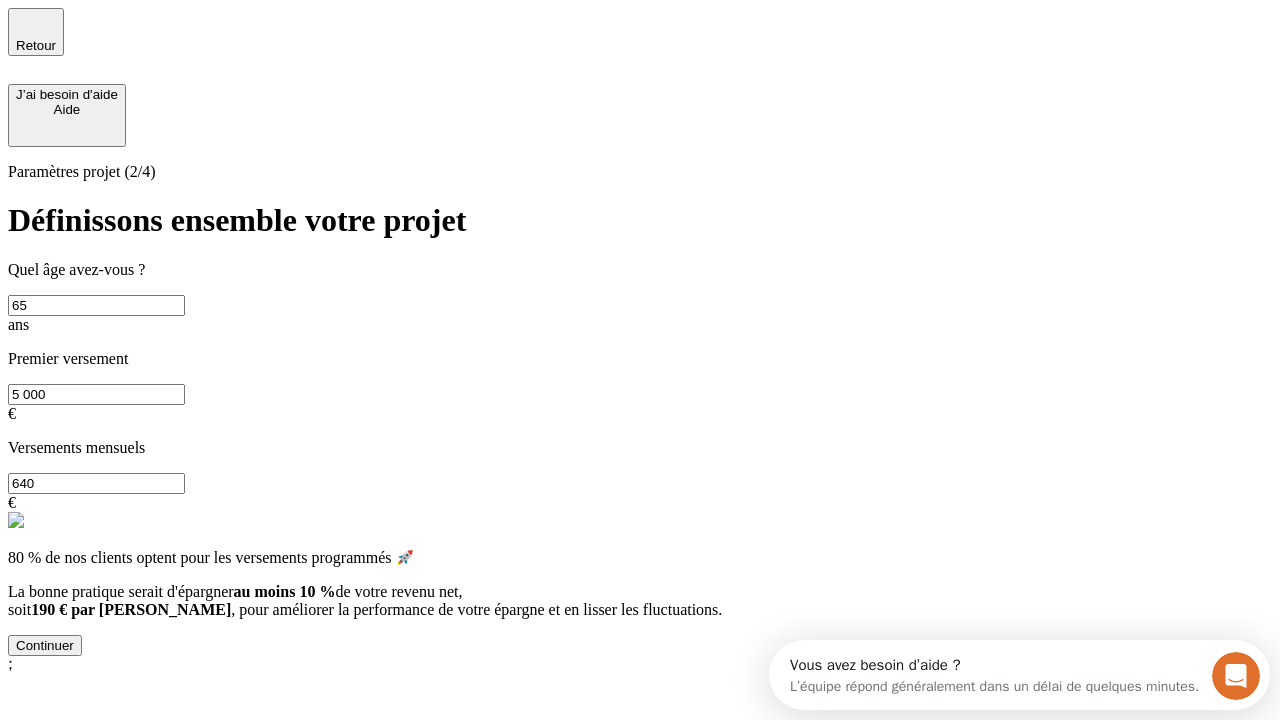 type on "640" 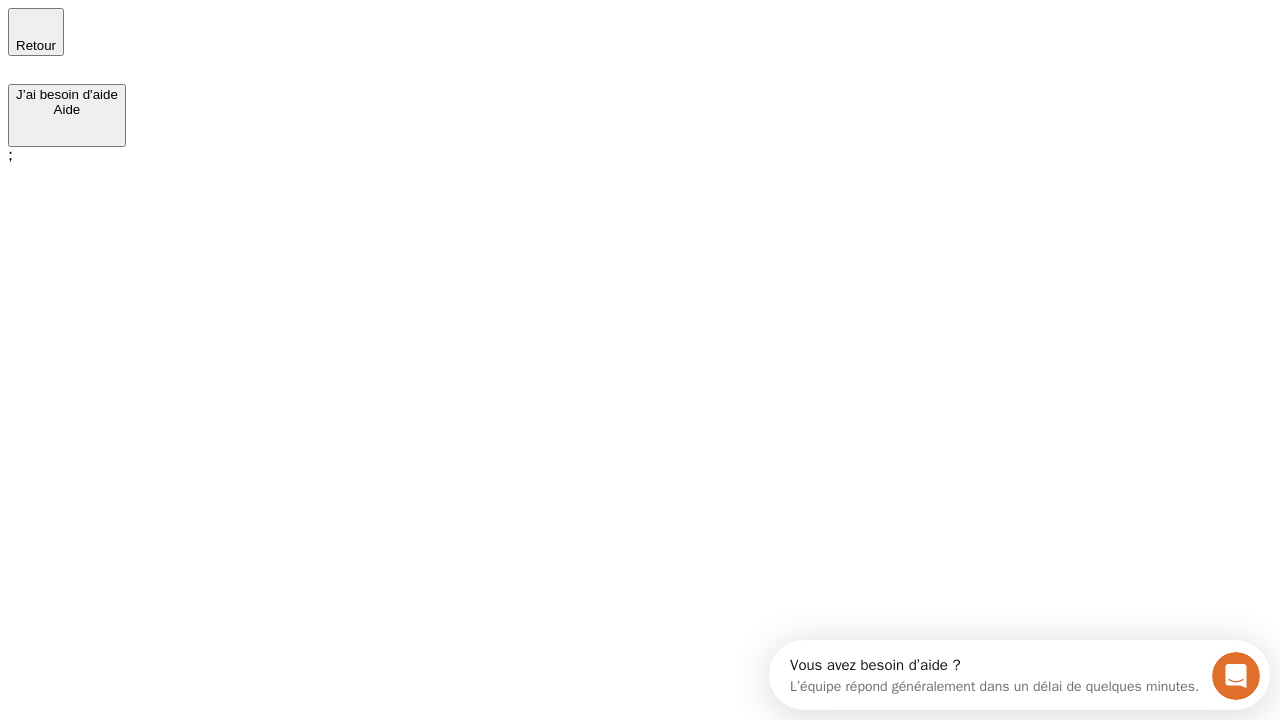 scroll, scrollTop: 0, scrollLeft: 0, axis: both 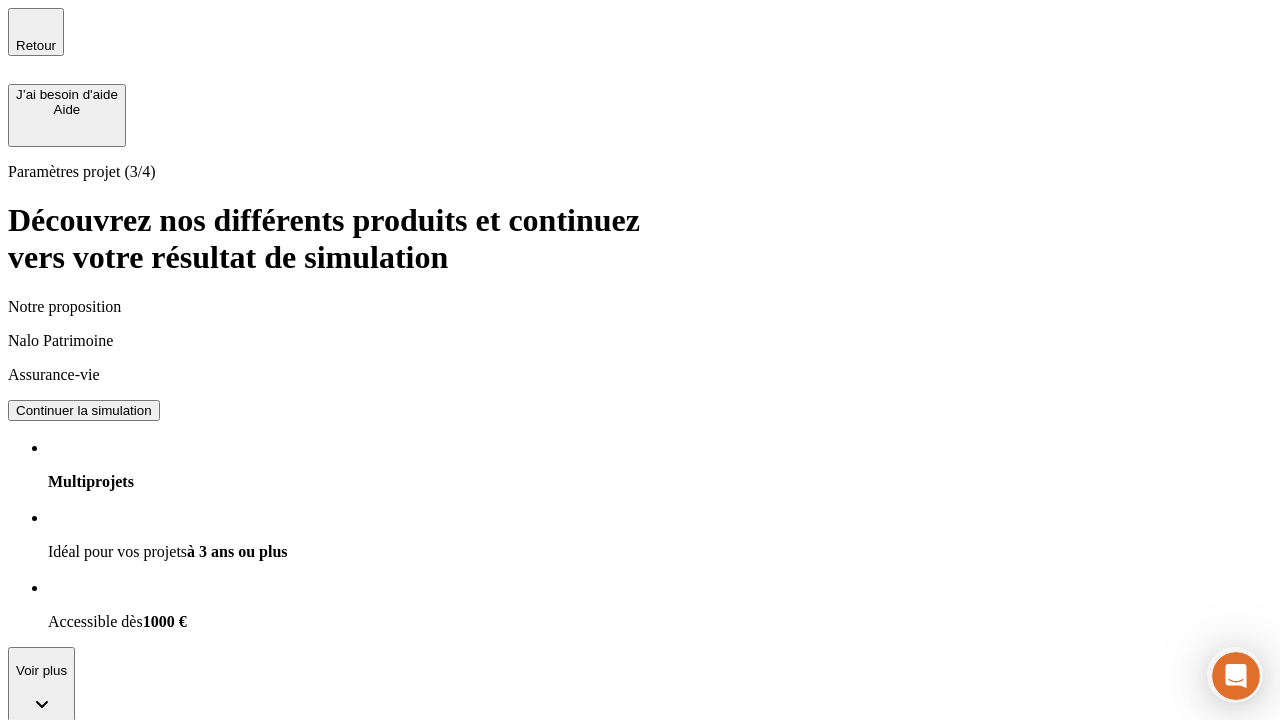 click on "Continuer la simulation" at bounding box center [84, 410] 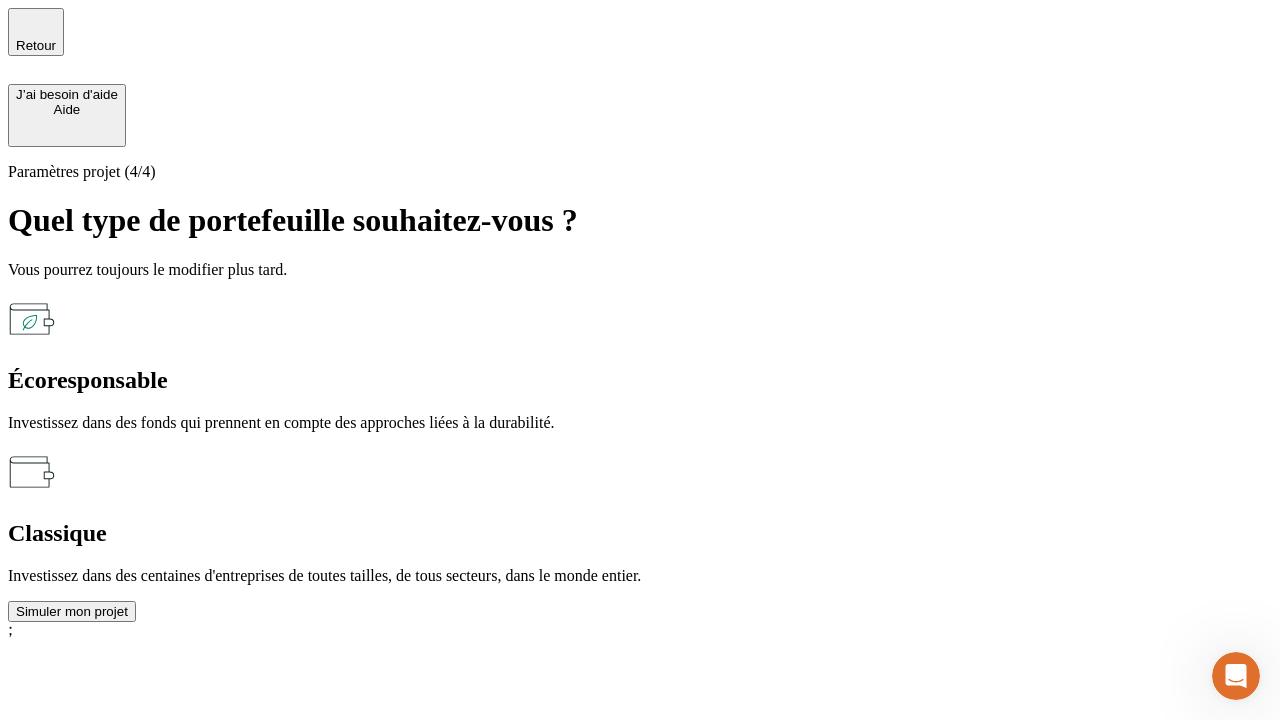 click on "Classique" at bounding box center [640, 533] 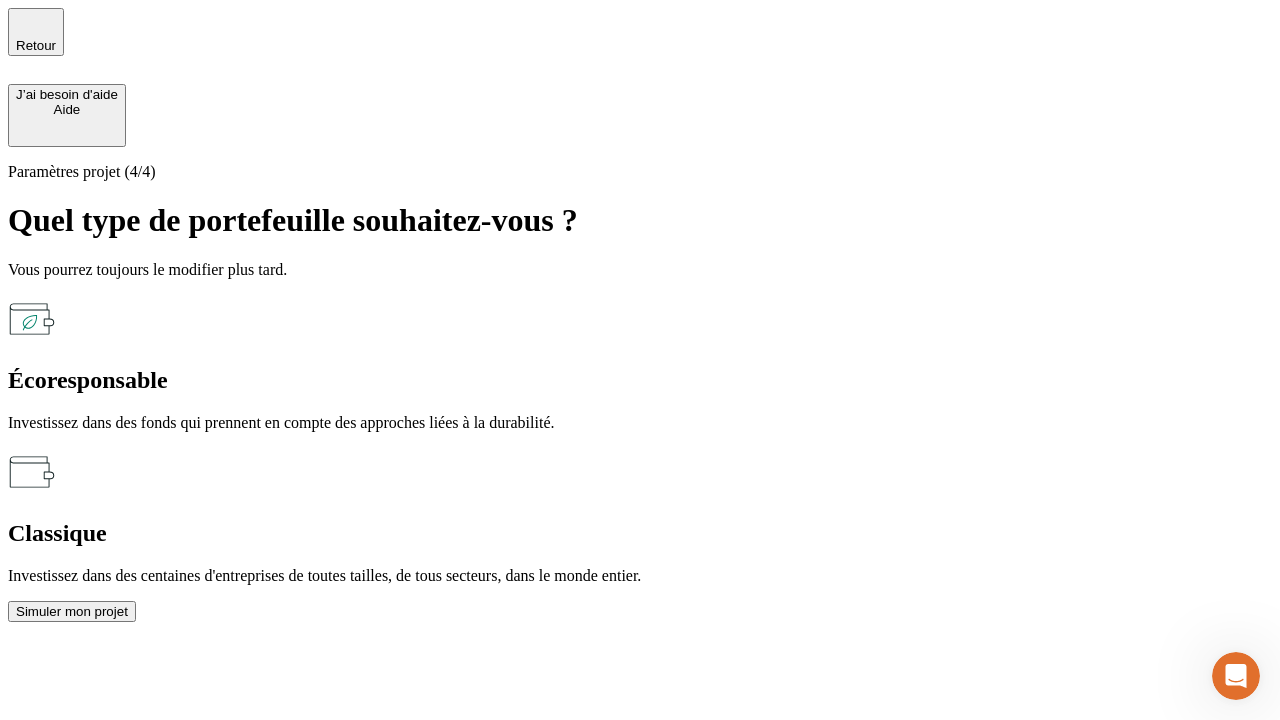 click on "Simuler mon projet" at bounding box center (72, 611) 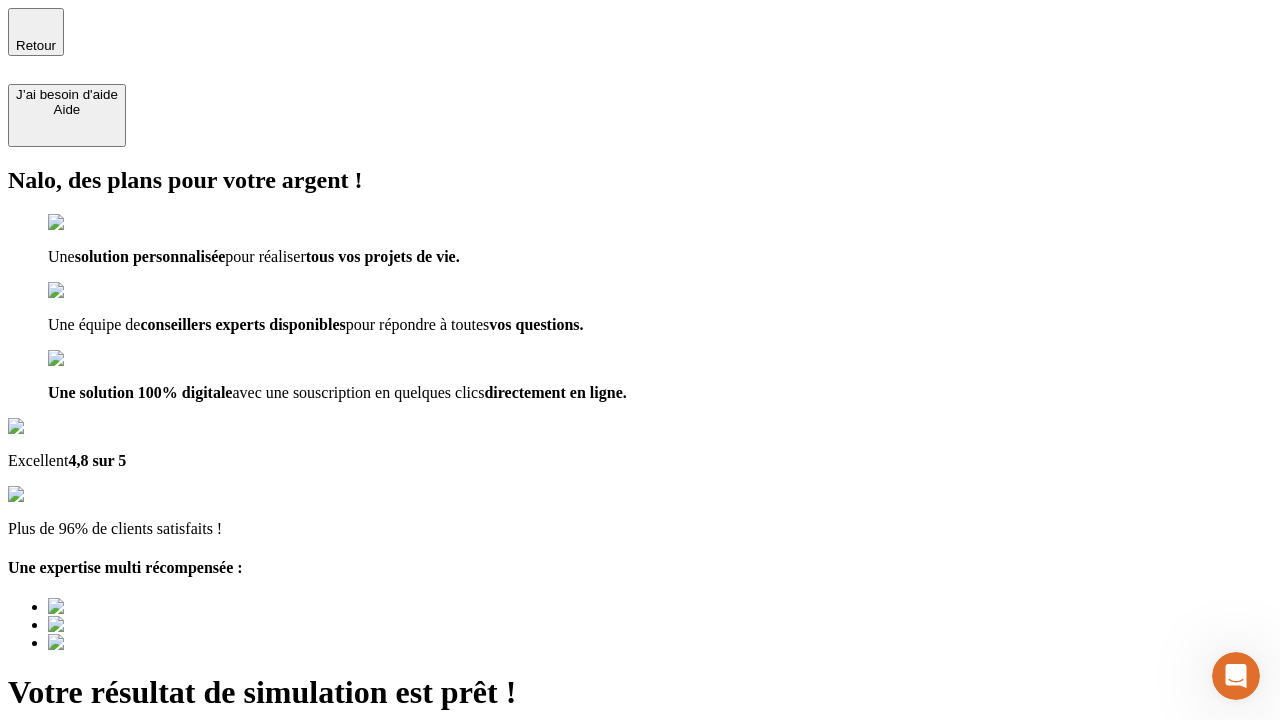 click on "Découvrir ma simulation" at bounding box center (87, 797) 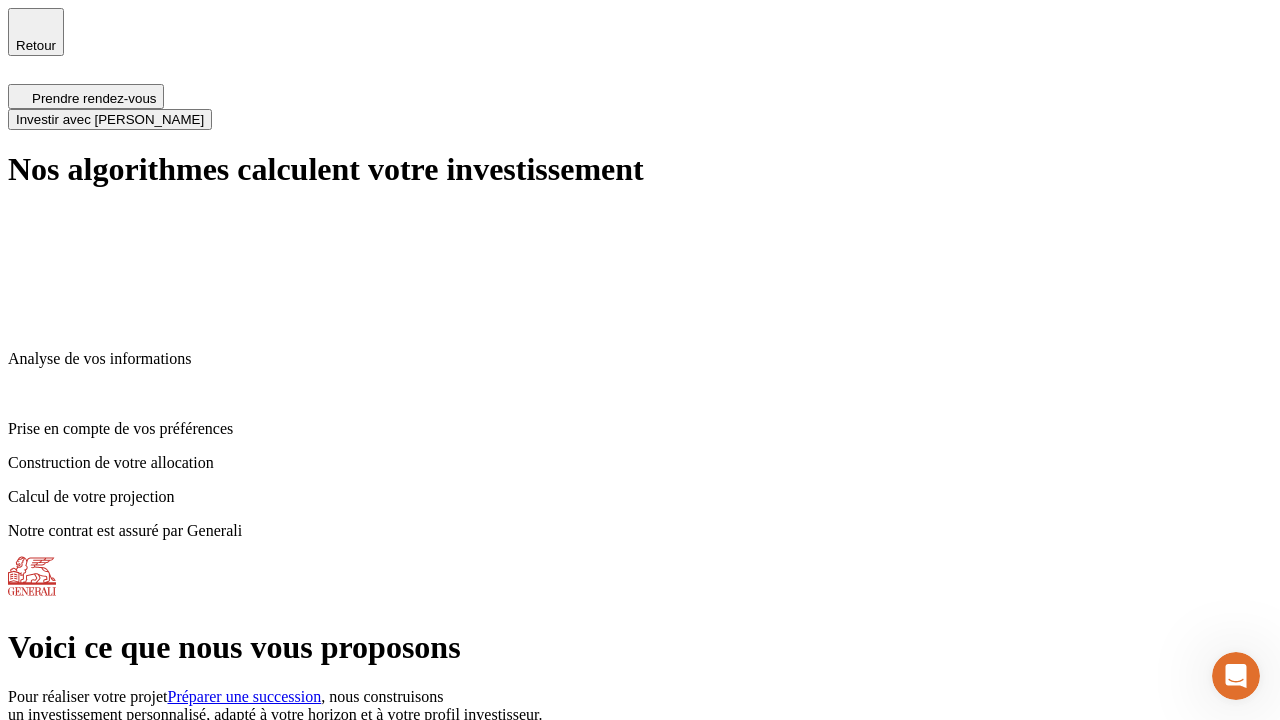 scroll, scrollTop: 8, scrollLeft: 0, axis: vertical 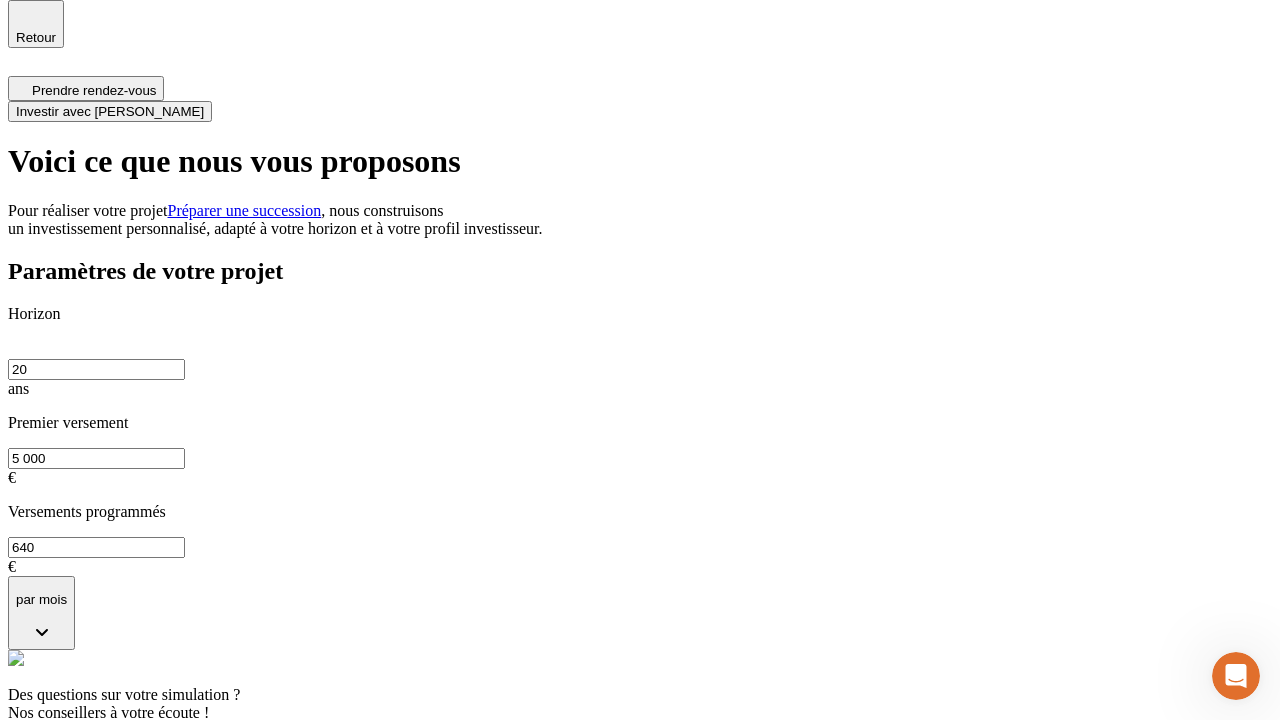 click on "Investir avec [PERSON_NAME]" at bounding box center (110, 111) 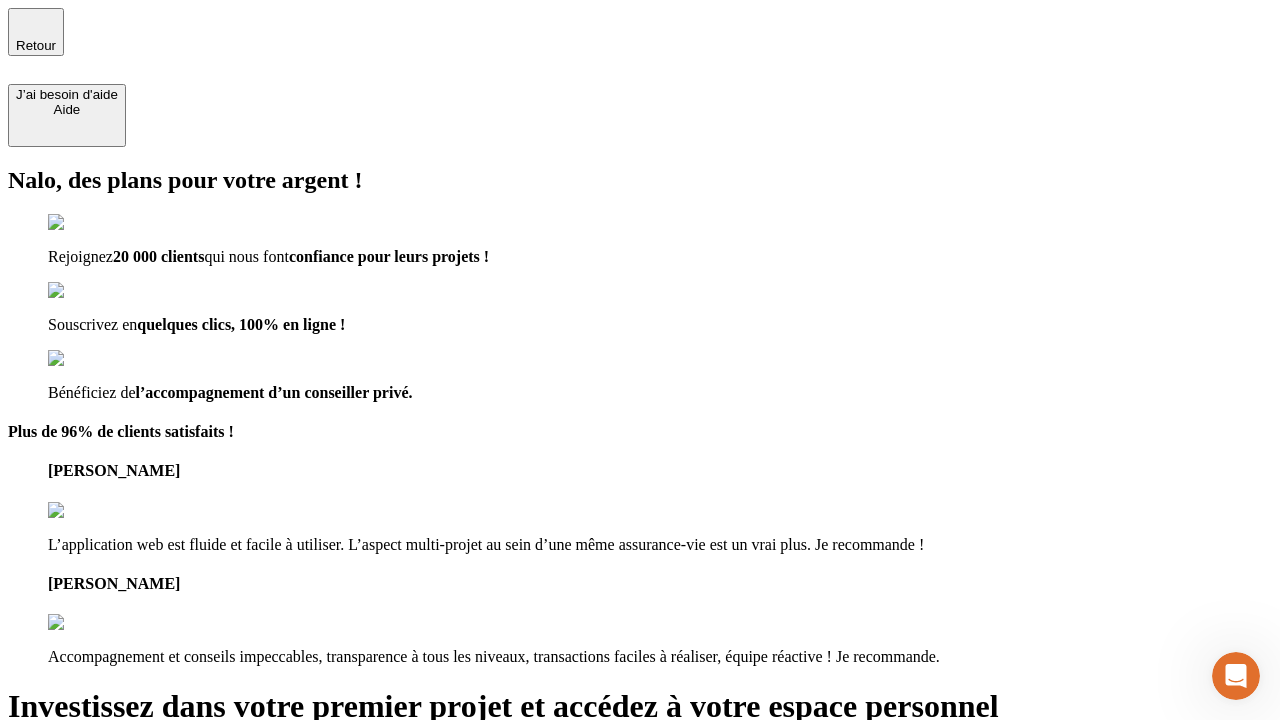 type on "[EMAIL_ADDRESS][DOMAIN_NAME]" 